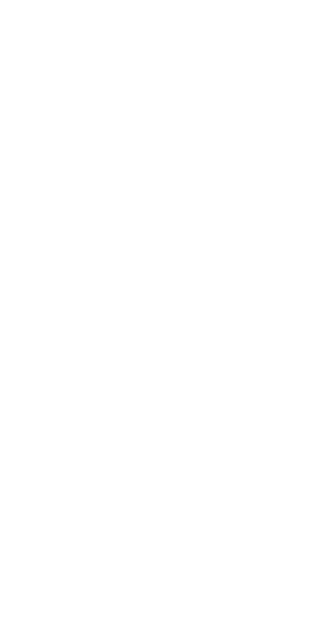 scroll, scrollTop: 0, scrollLeft: 0, axis: both 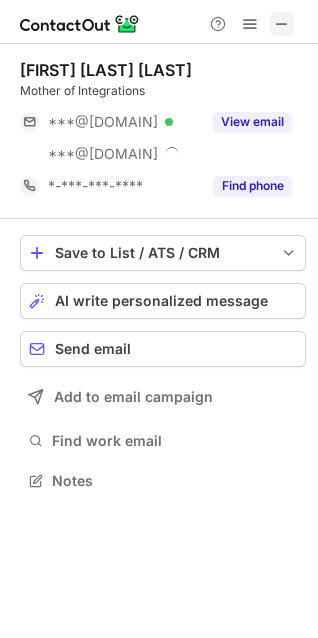 click at bounding box center (282, 24) 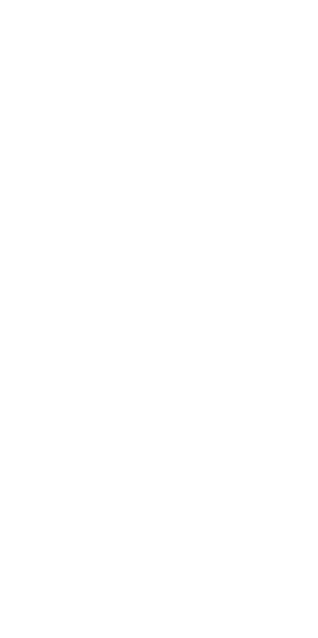 scroll, scrollTop: 0, scrollLeft: 0, axis: both 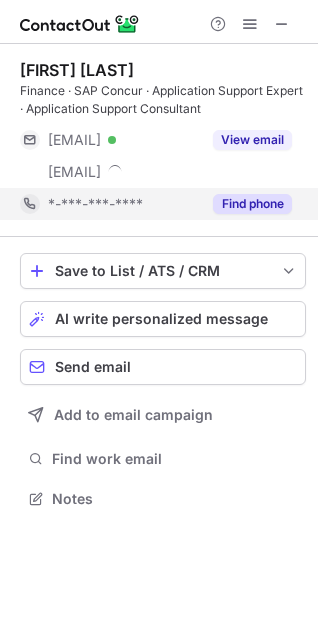 click on "Find phone" at bounding box center [246, 204] 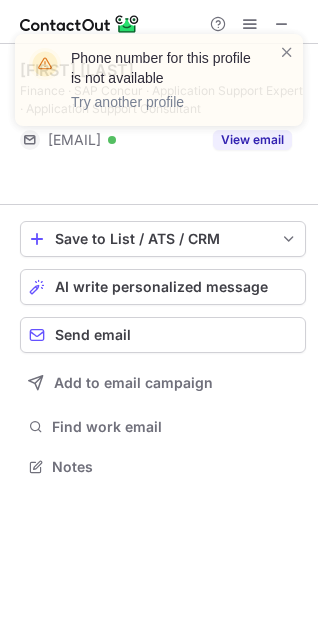 scroll, scrollTop: 421, scrollLeft: 318, axis: both 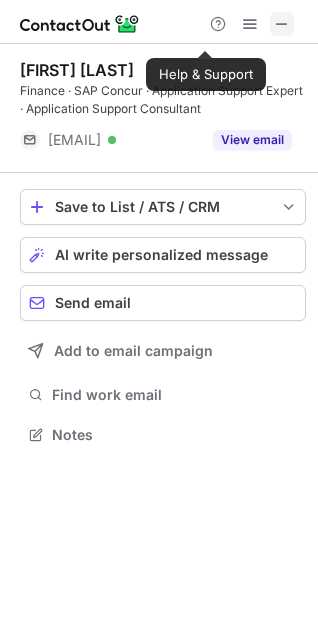 click at bounding box center (282, 24) 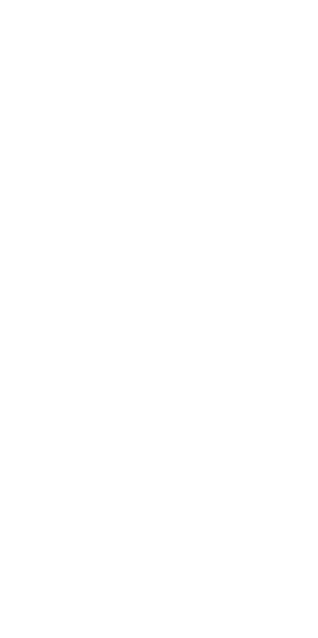 scroll, scrollTop: 0, scrollLeft: 0, axis: both 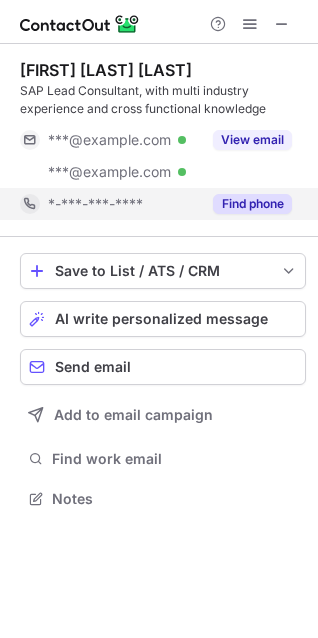 click on "Find phone" at bounding box center (252, 204) 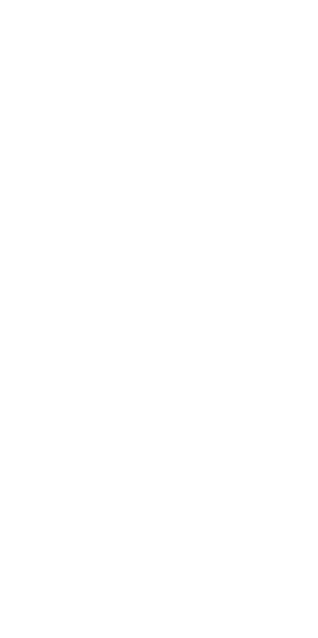 scroll, scrollTop: 0, scrollLeft: 0, axis: both 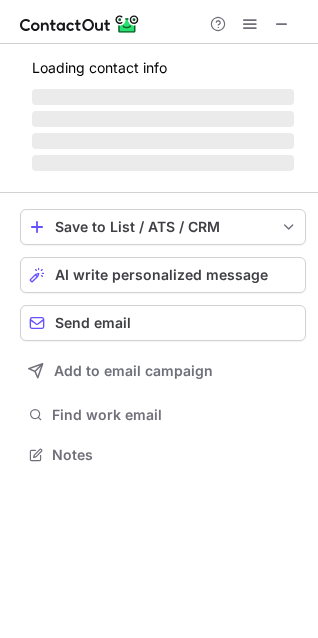 click on "Loading contact info ‌ ‌ ‌ ‌" at bounding box center [163, 118] 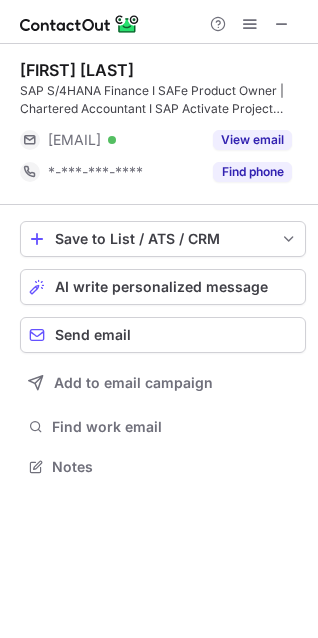 scroll, scrollTop: 10, scrollLeft: 10, axis: both 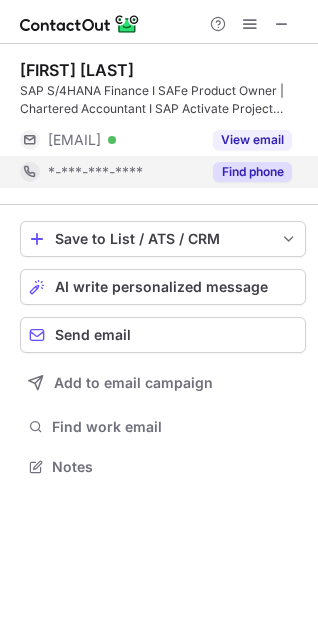click on "Find phone" at bounding box center (252, 172) 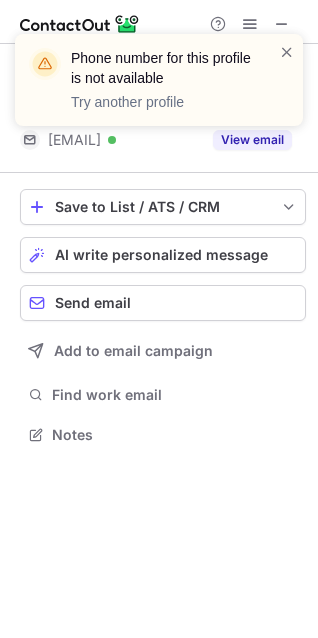 scroll, scrollTop: 421, scrollLeft: 318, axis: both 